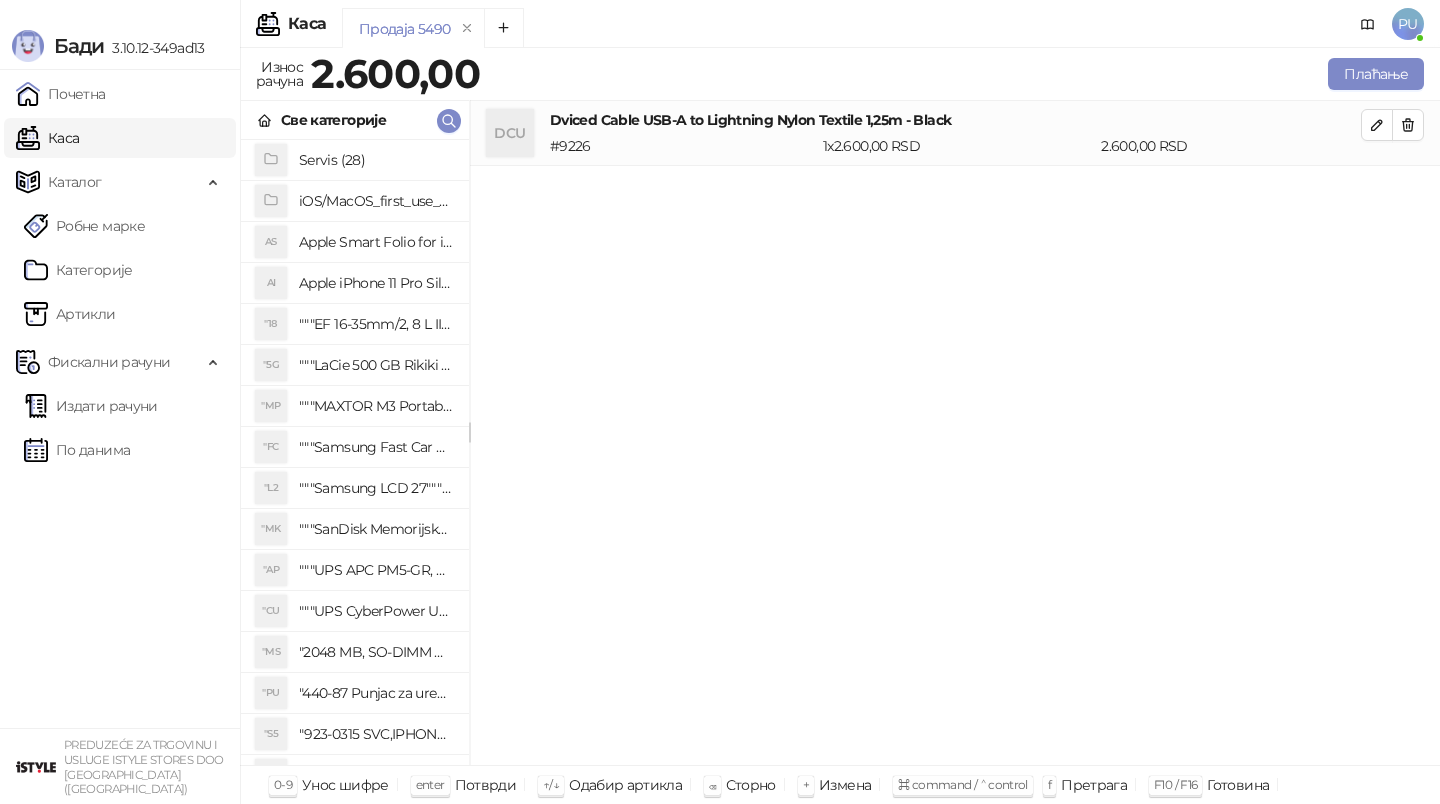 scroll, scrollTop: 0, scrollLeft: 0, axis: both 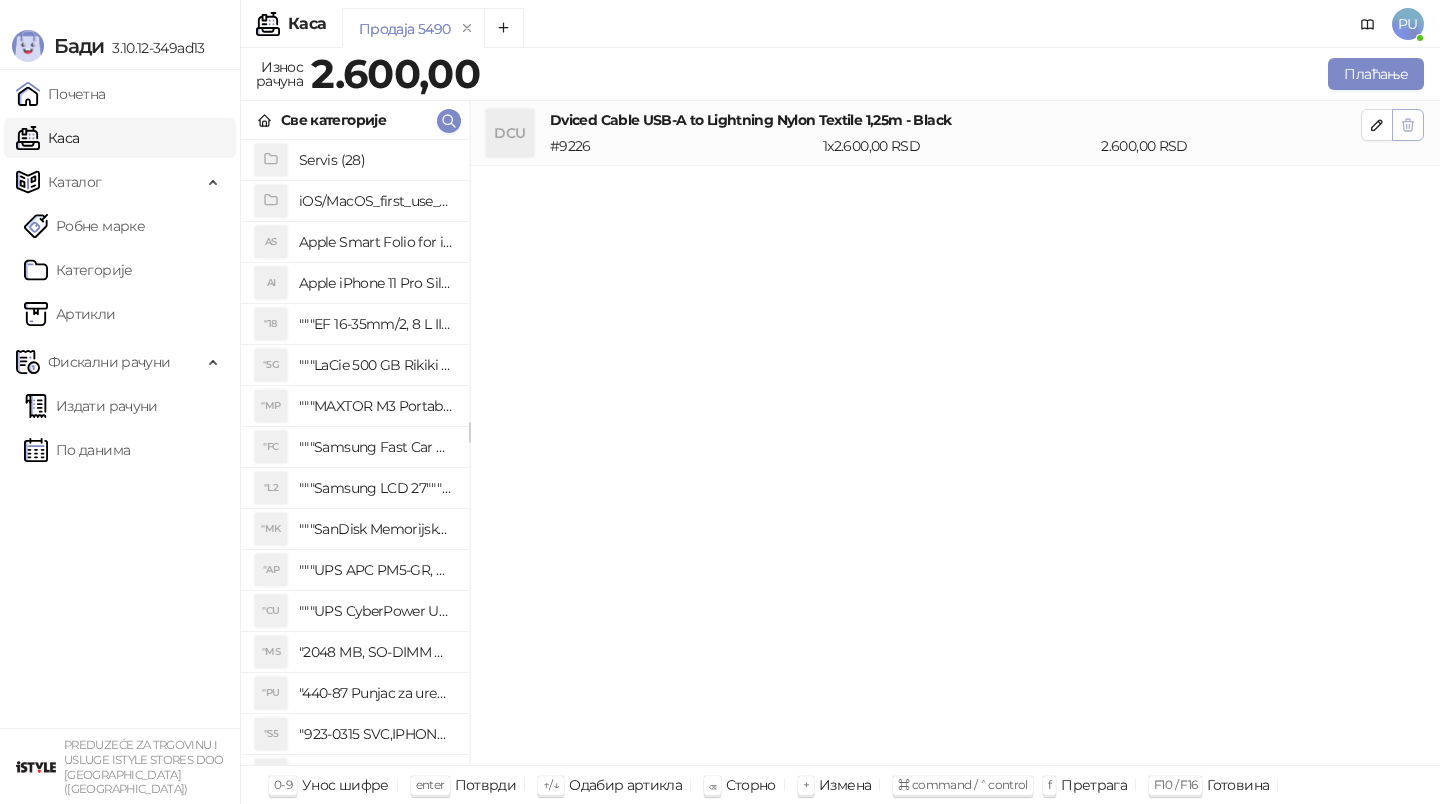 click 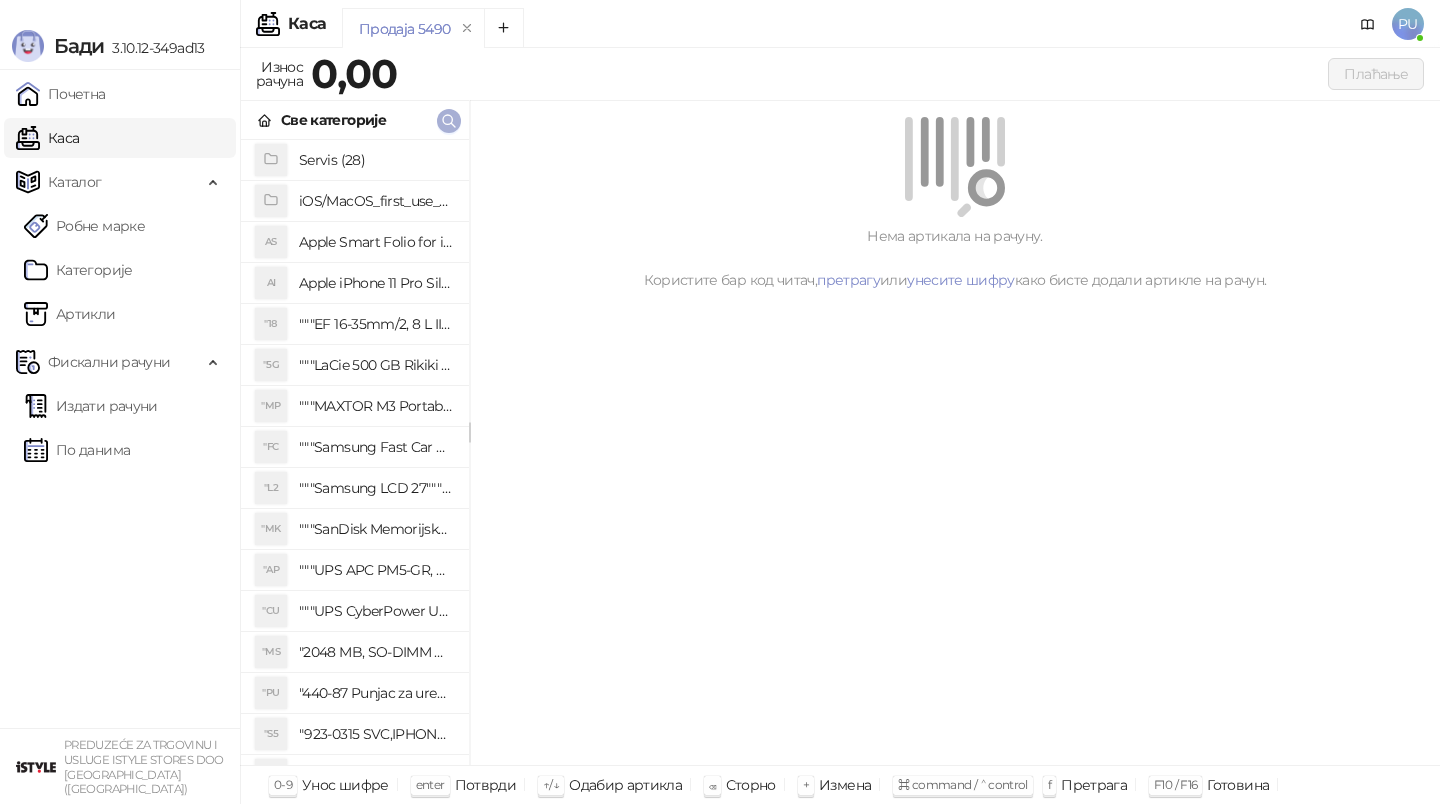 click 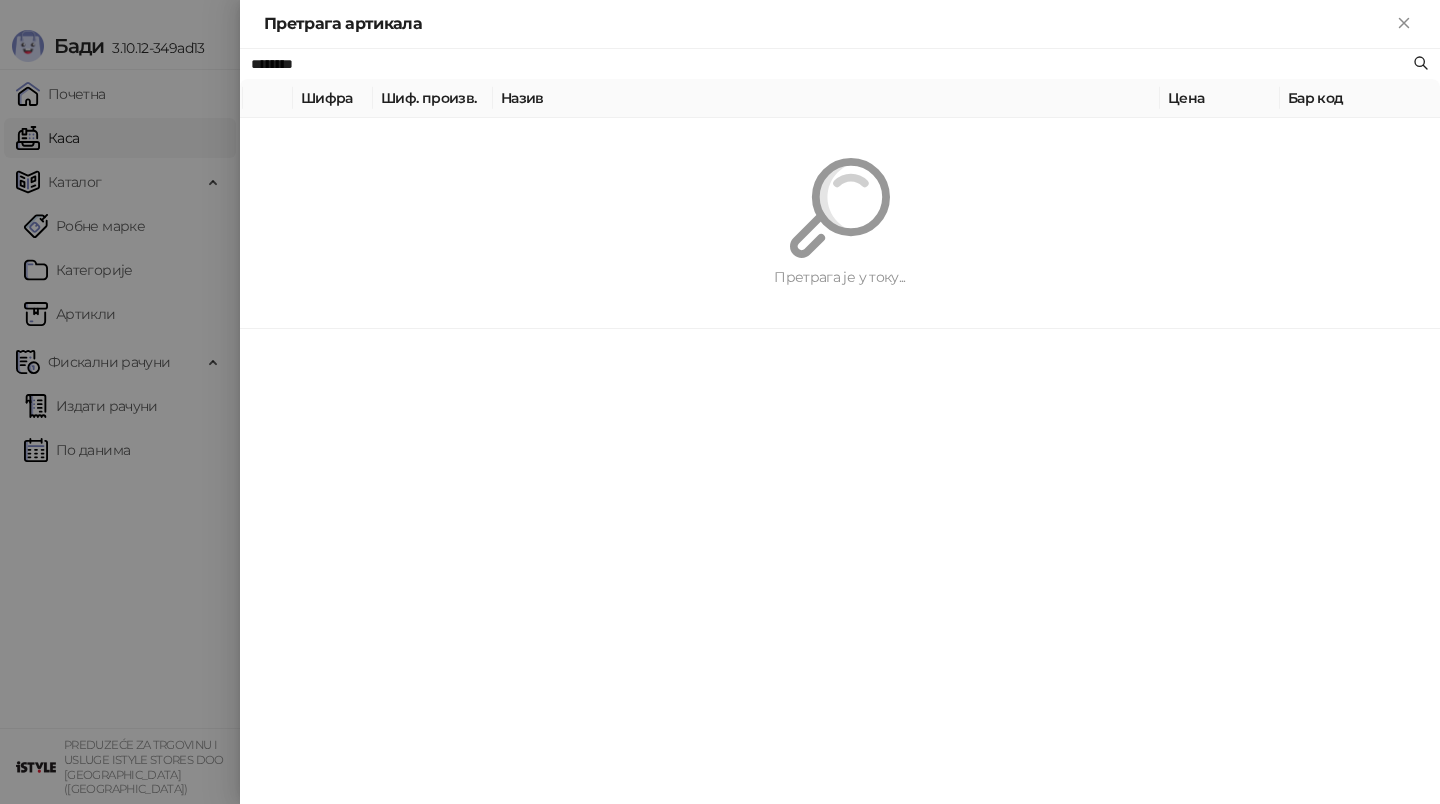 paste on "****" 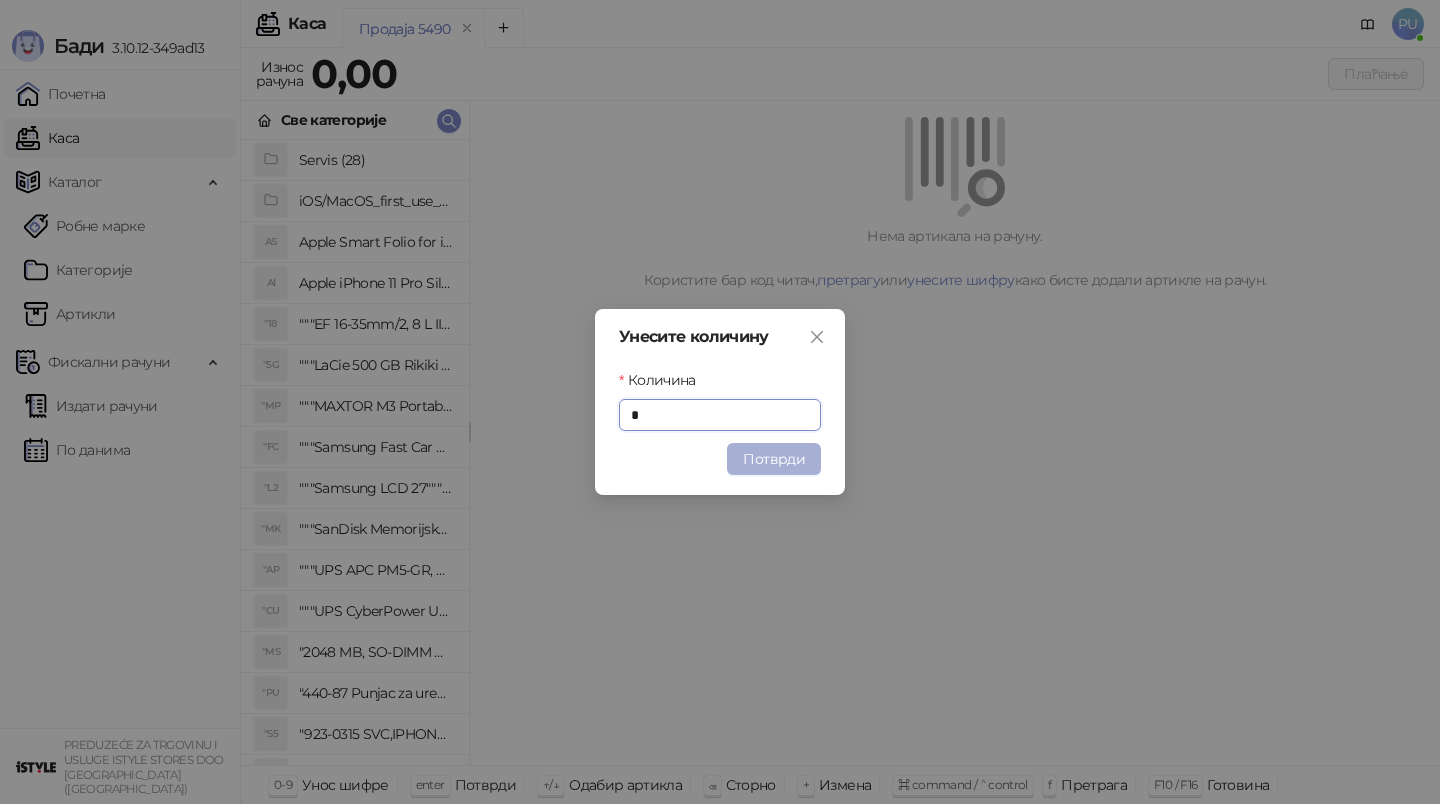 click on "Потврди" at bounding box center (774, 459) 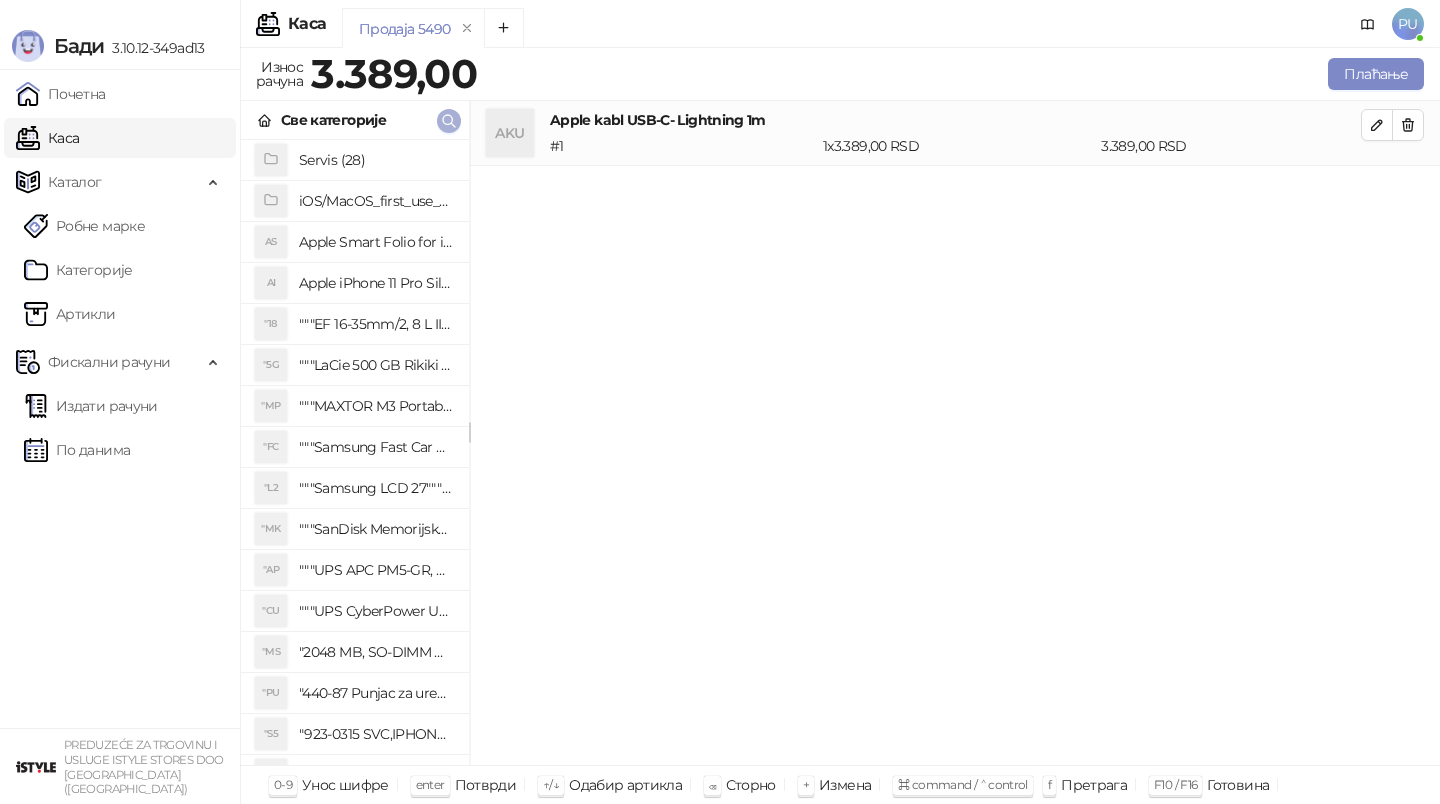 click 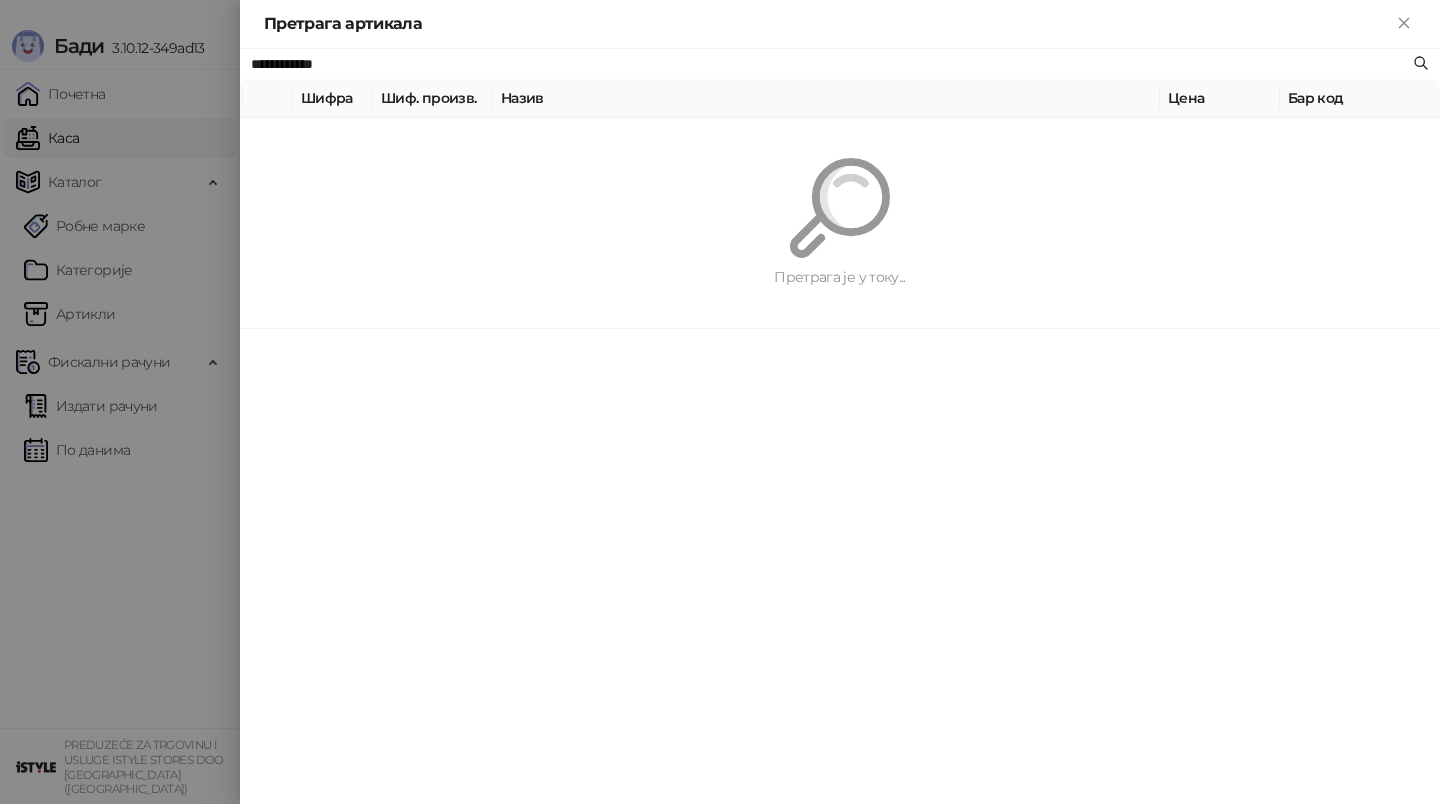 paste 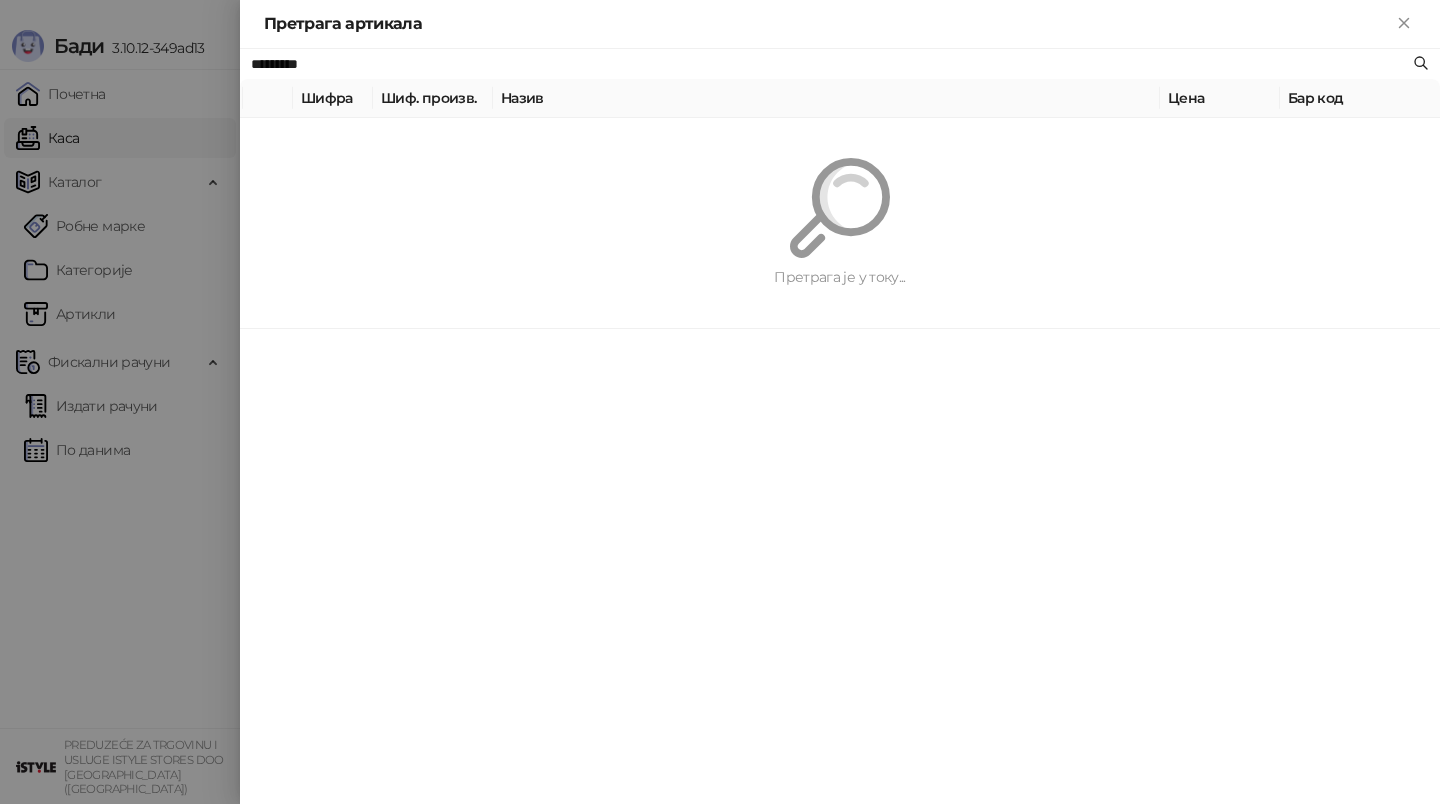 type on "*********" 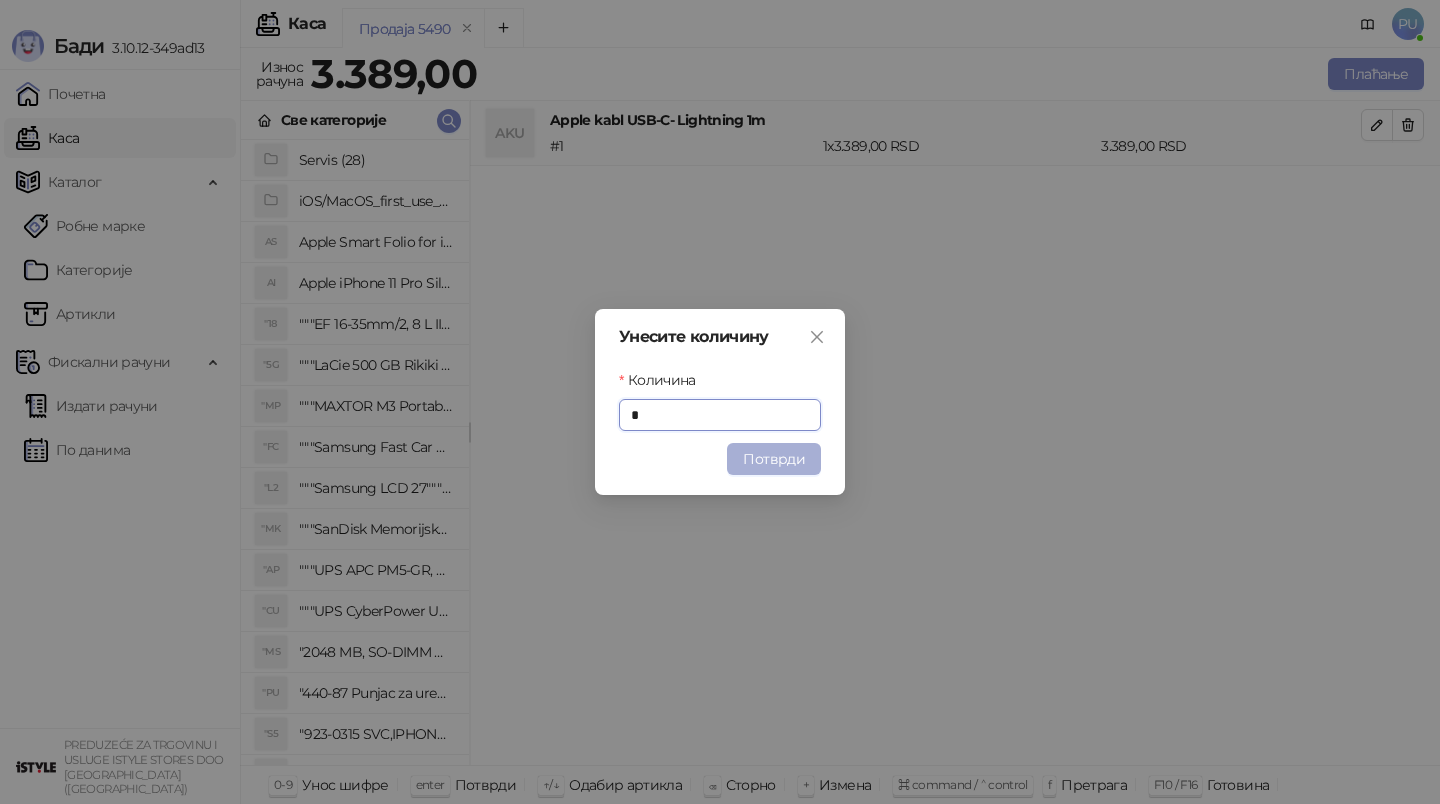 click on "Потврди" at bounding box center (774, 459) 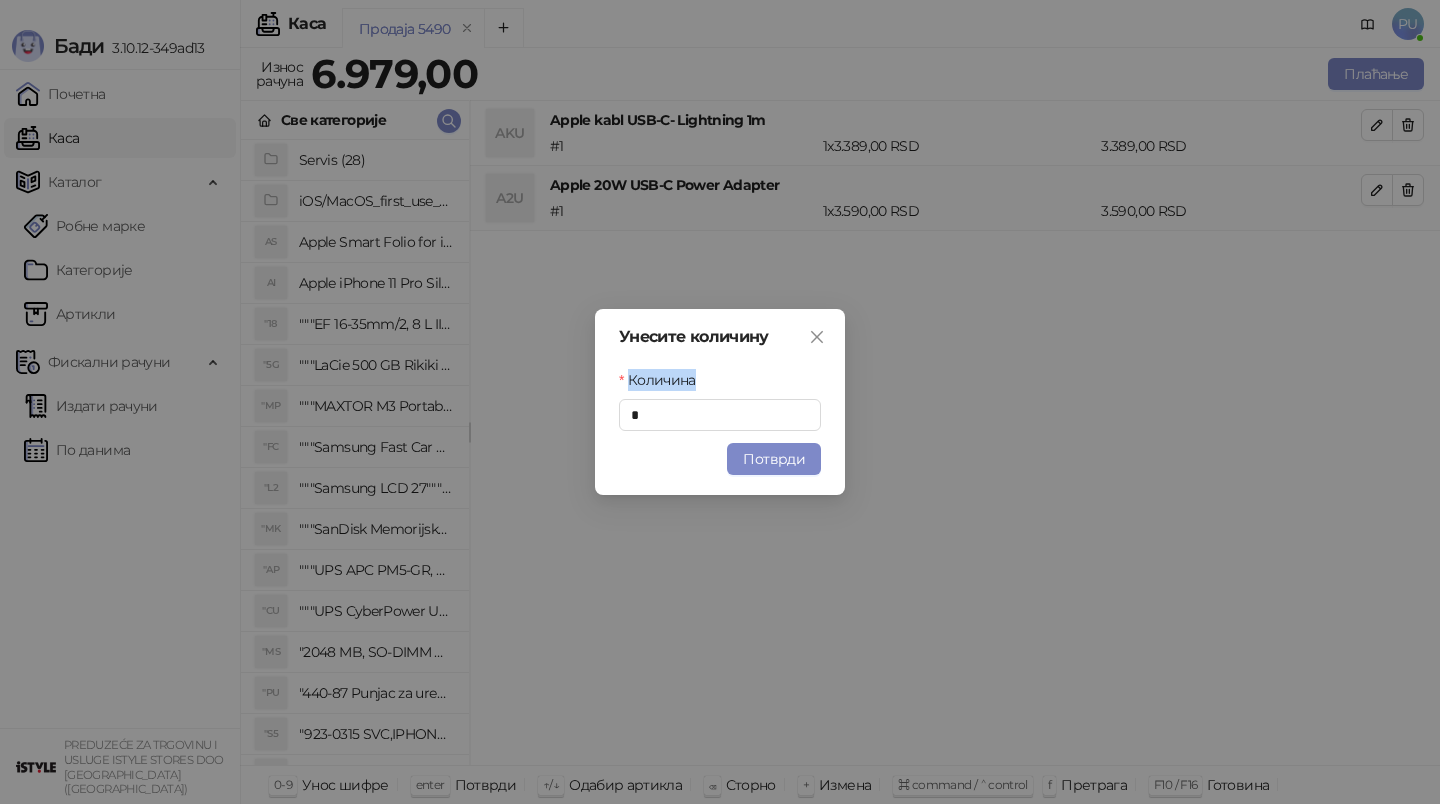 drag, startPoint x: 793, startPoint y: 457, endPoint x: 1286, endPoint y: 299, distance: 517.6997 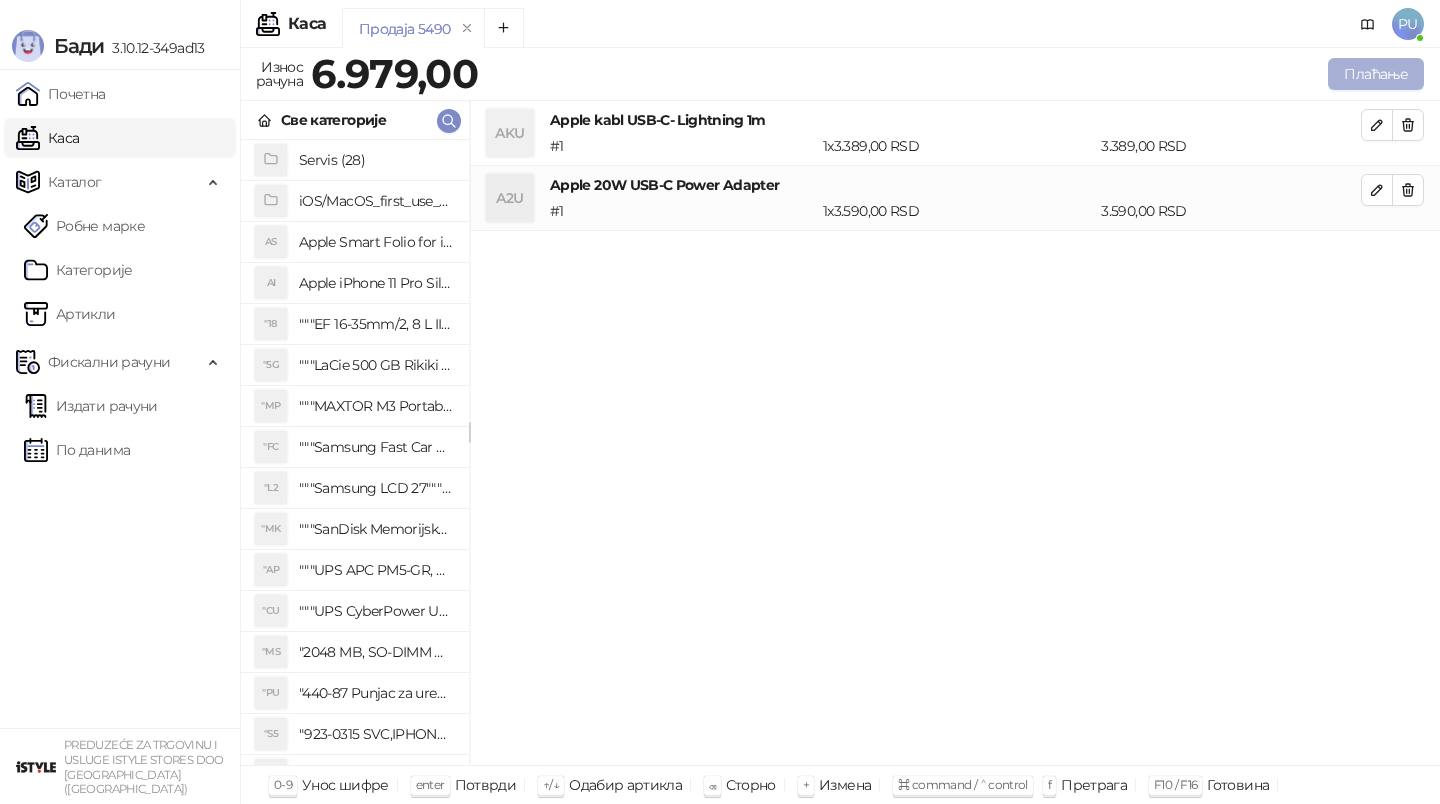 click on "Плаћање" at bounding box center [1376, 74] 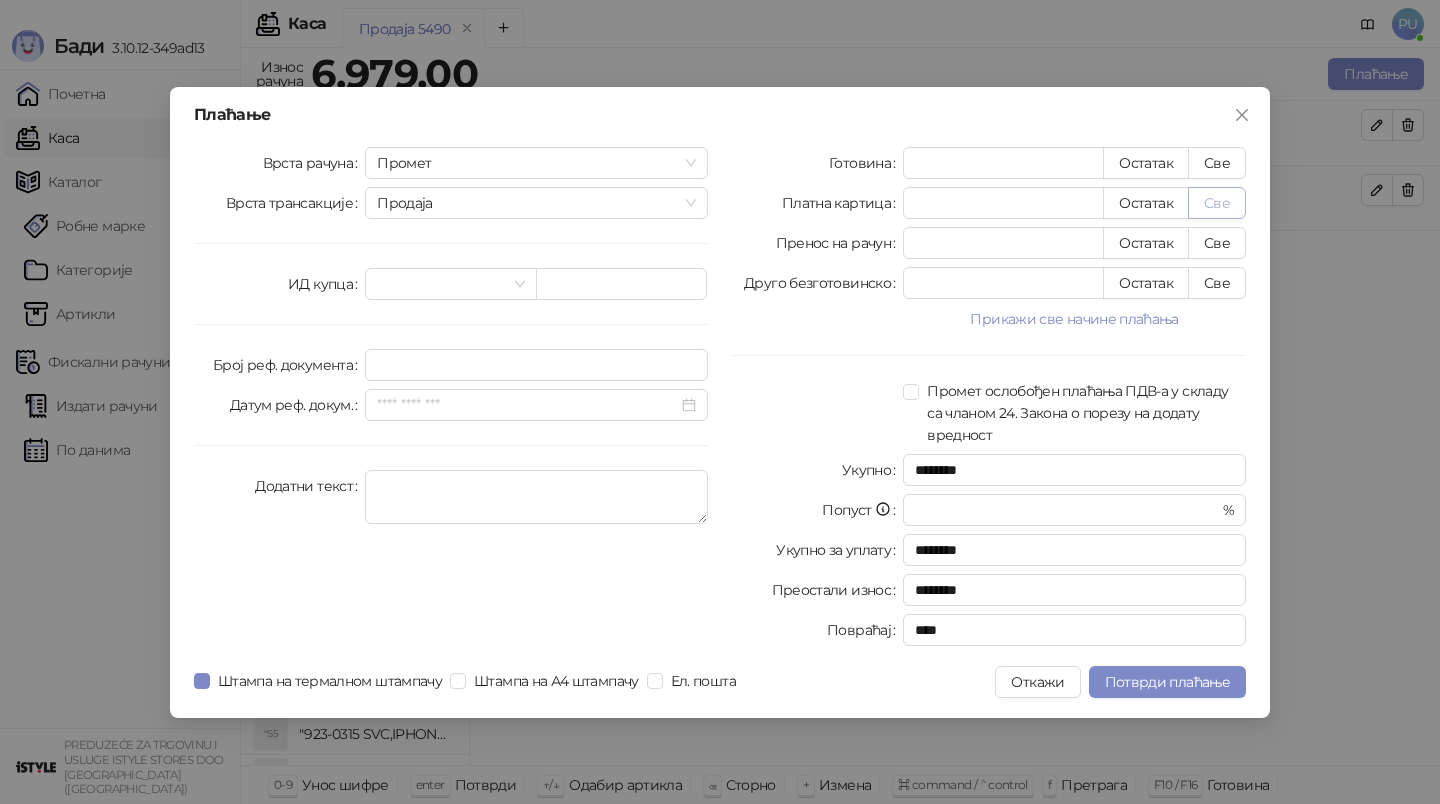 click on "Све" at bounding box center (1217, 203) 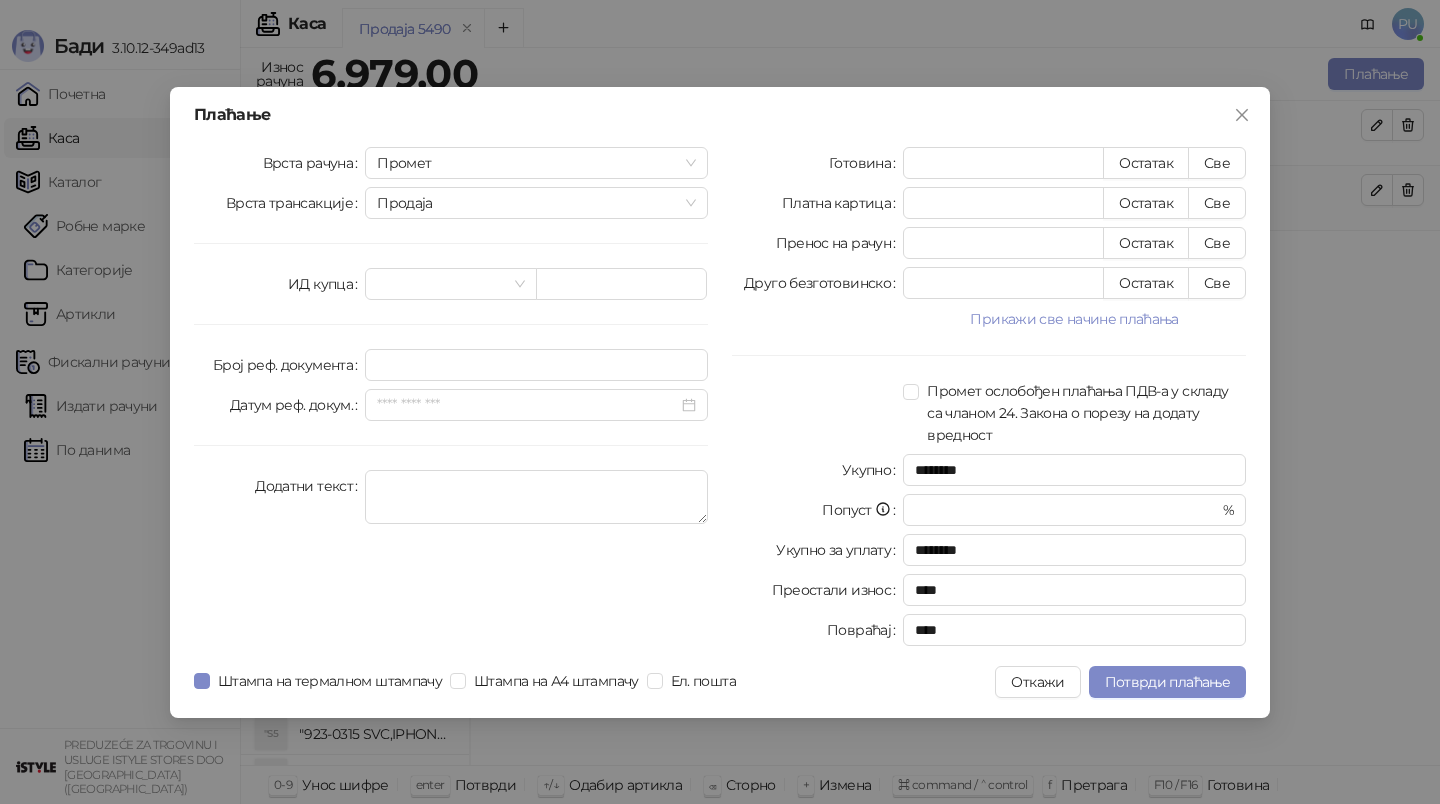 click on "Плаћање Врста рачуна Промет Врста трансакције Продаја ИД купца Број реф. документа Датум реф. докум. Додатни текст Готовина * Остатак Све Платна картица **** Остатак Све Пренос на рачун * Остатак Све Друго безготовинско * Остатак Све Прикажи све начине плаћања Чек * Остатак Све Ваучер * Остатак Све Инстант плаћање * Остатак Све   Промет ослобођен плаћања ПДВ-а у складу са чланом 24. Закона о порезу на додату вредност Укупно ******** Попуст   * % Укупно за уплату ******** Преостали износ **** Повраћај **** Штампа на термалном штампачу Штампа на А4 штампачу Ел. пошта Откажи" at bounding box center [720, 402] 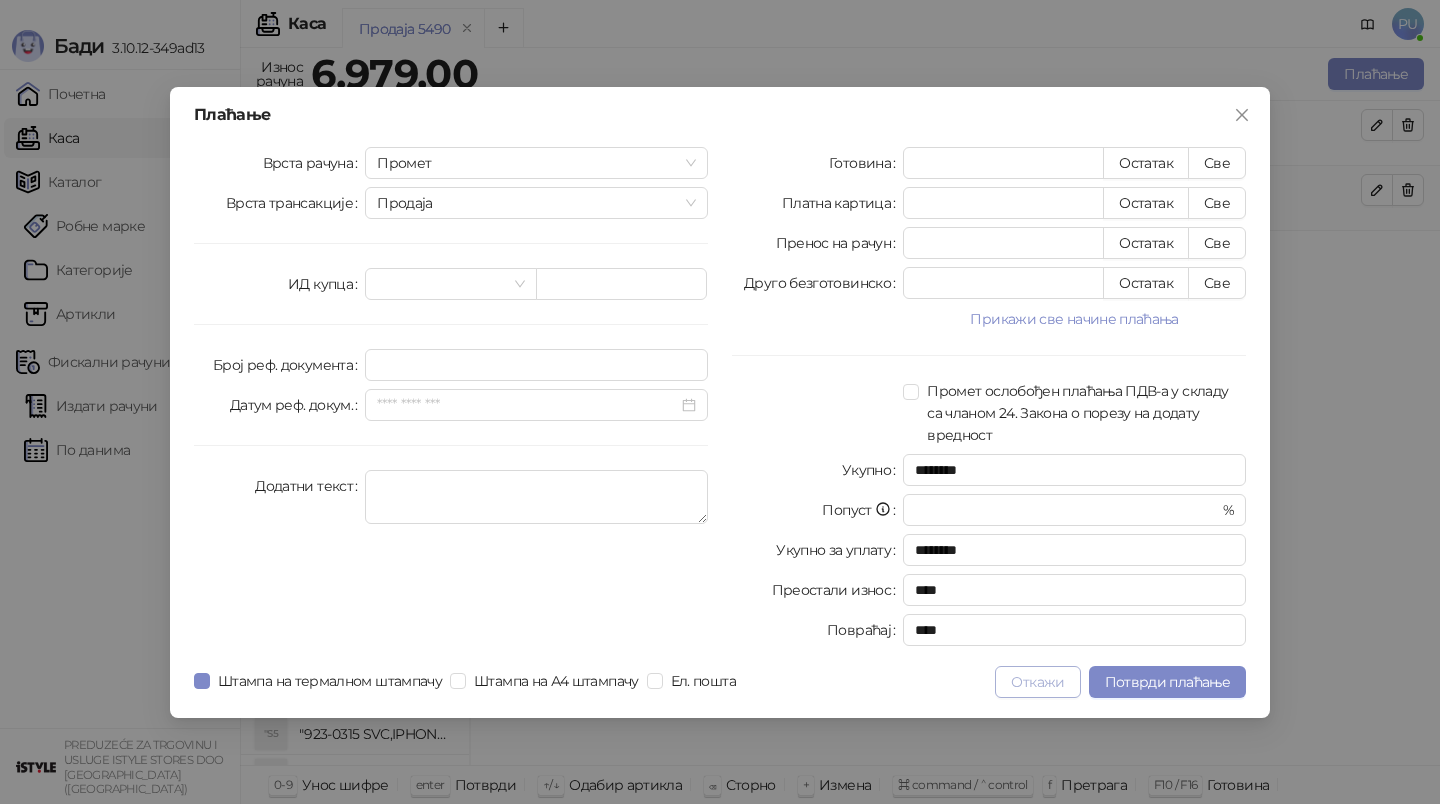 click on "Откажи" at bounding box center [1037, 682] 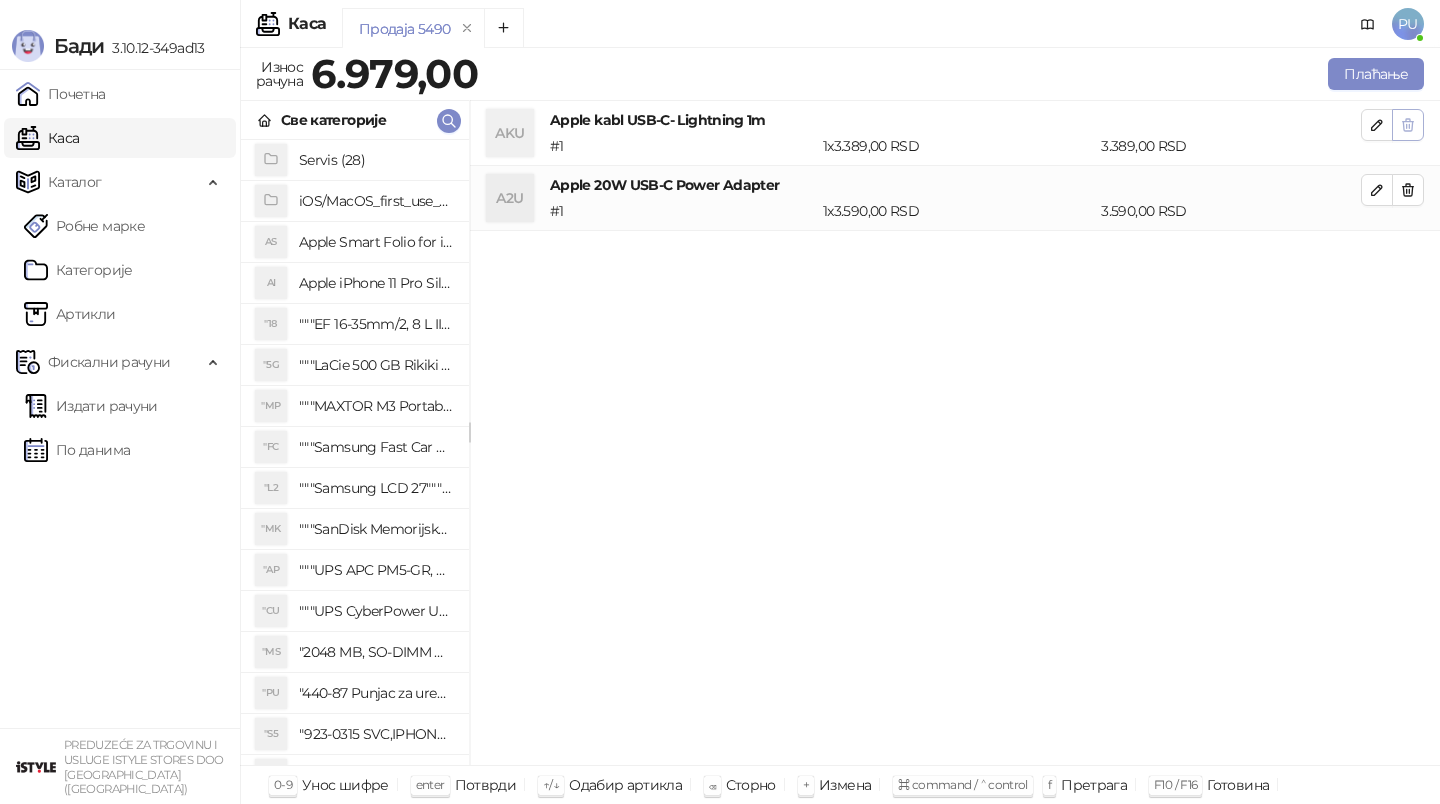 click 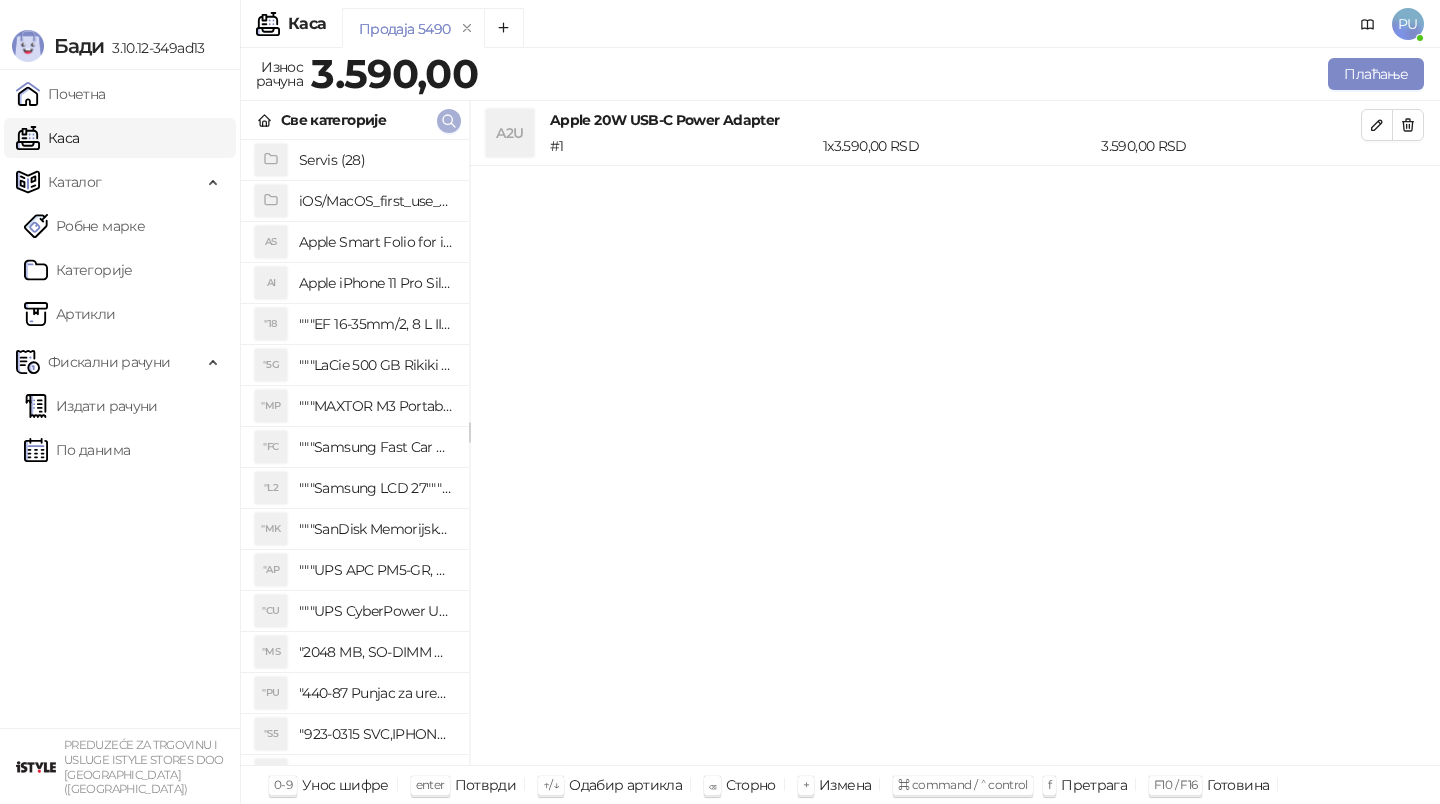 click at bounding box center [449, 120] 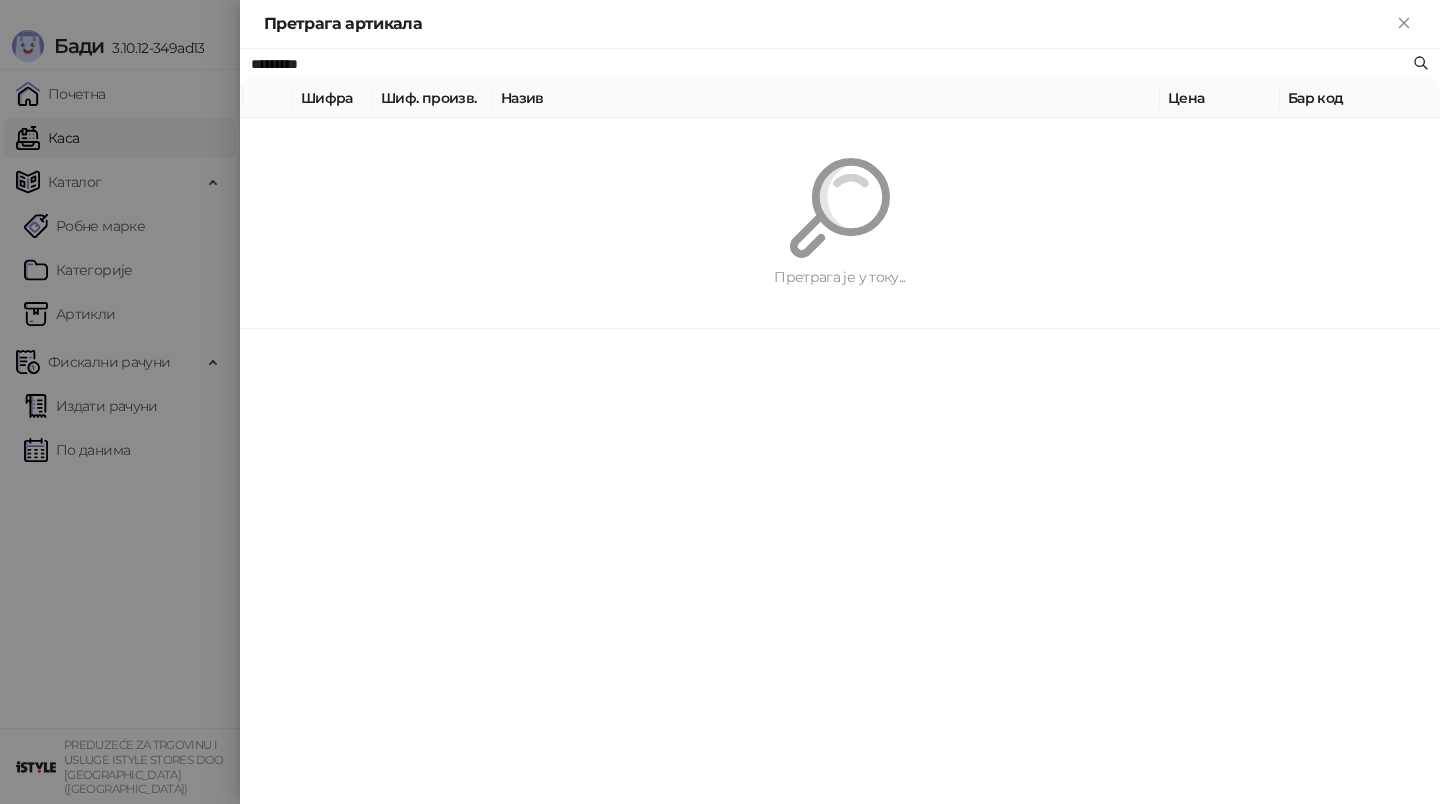 paste 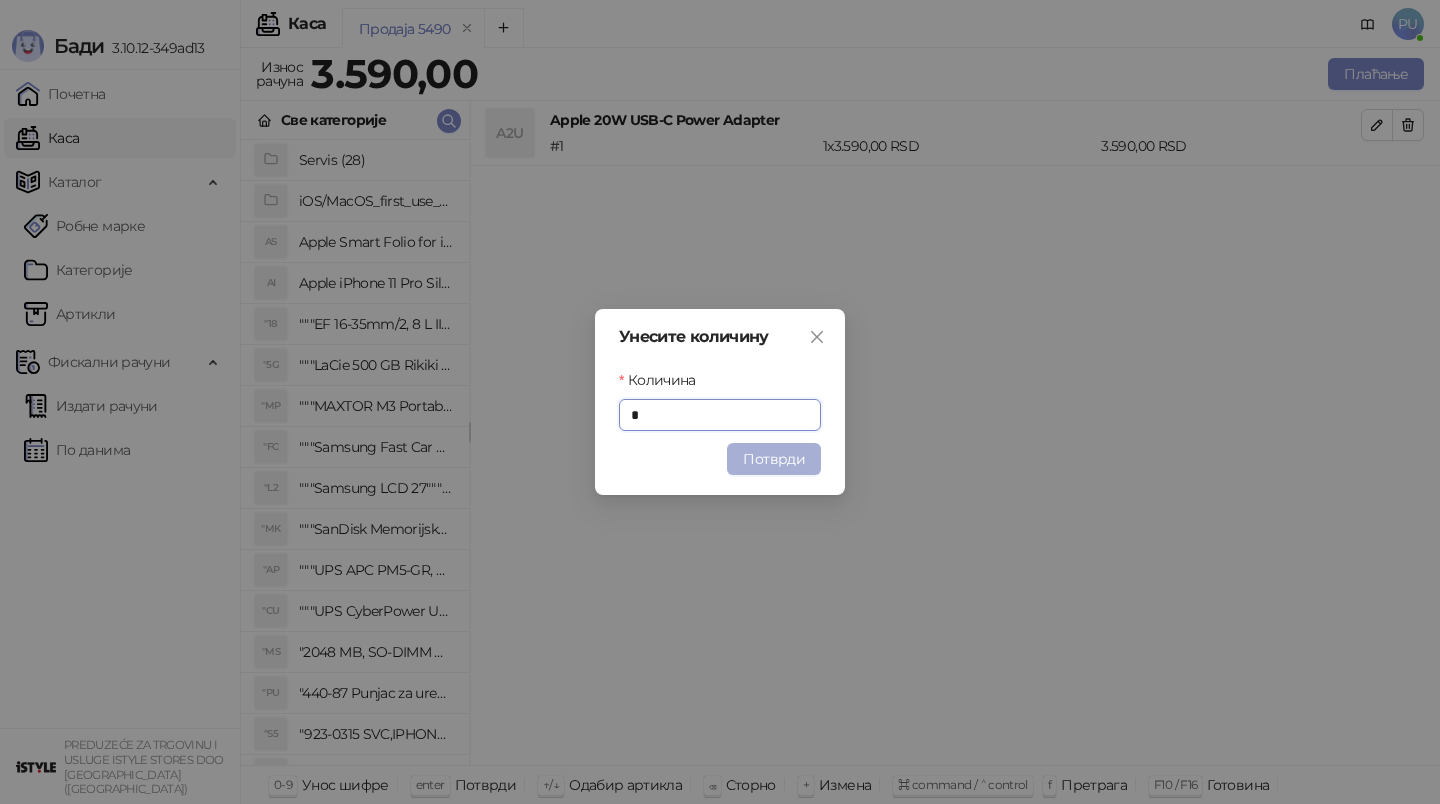 click on "Потврди" at bounding box center (774, 459) 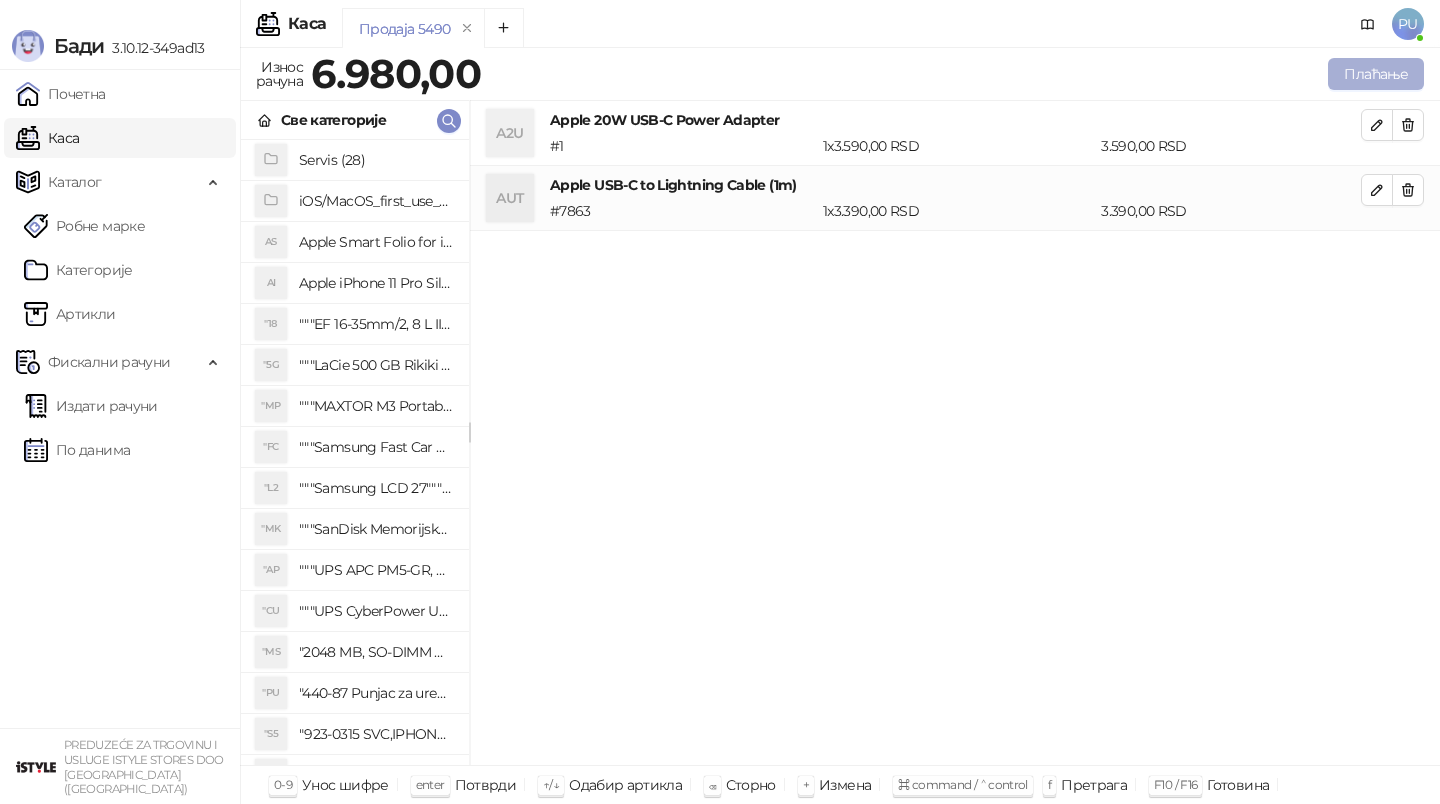 click on "Плаћање" at bounding box center (1376, 74) 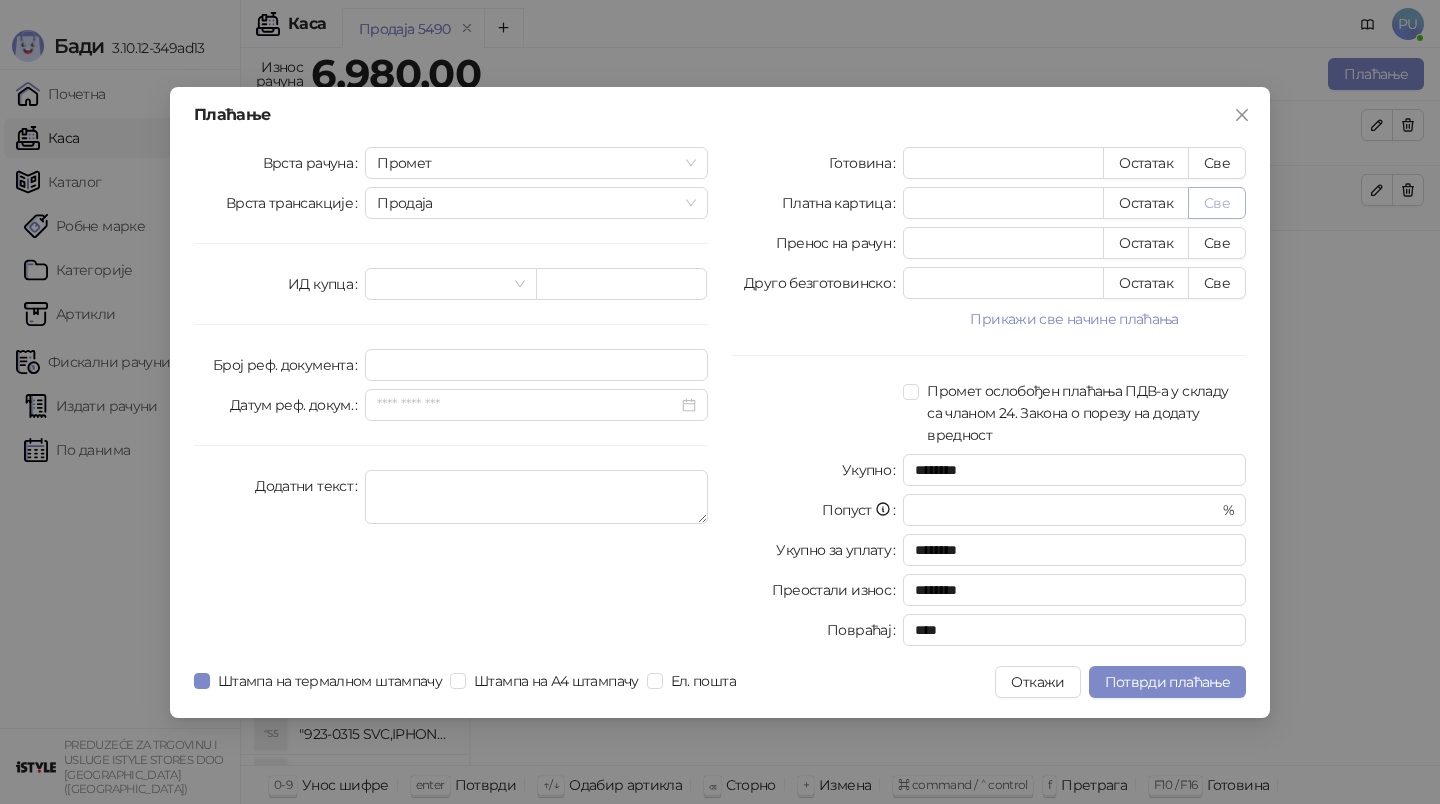click on "Све" at bounding box center (1217, 203) 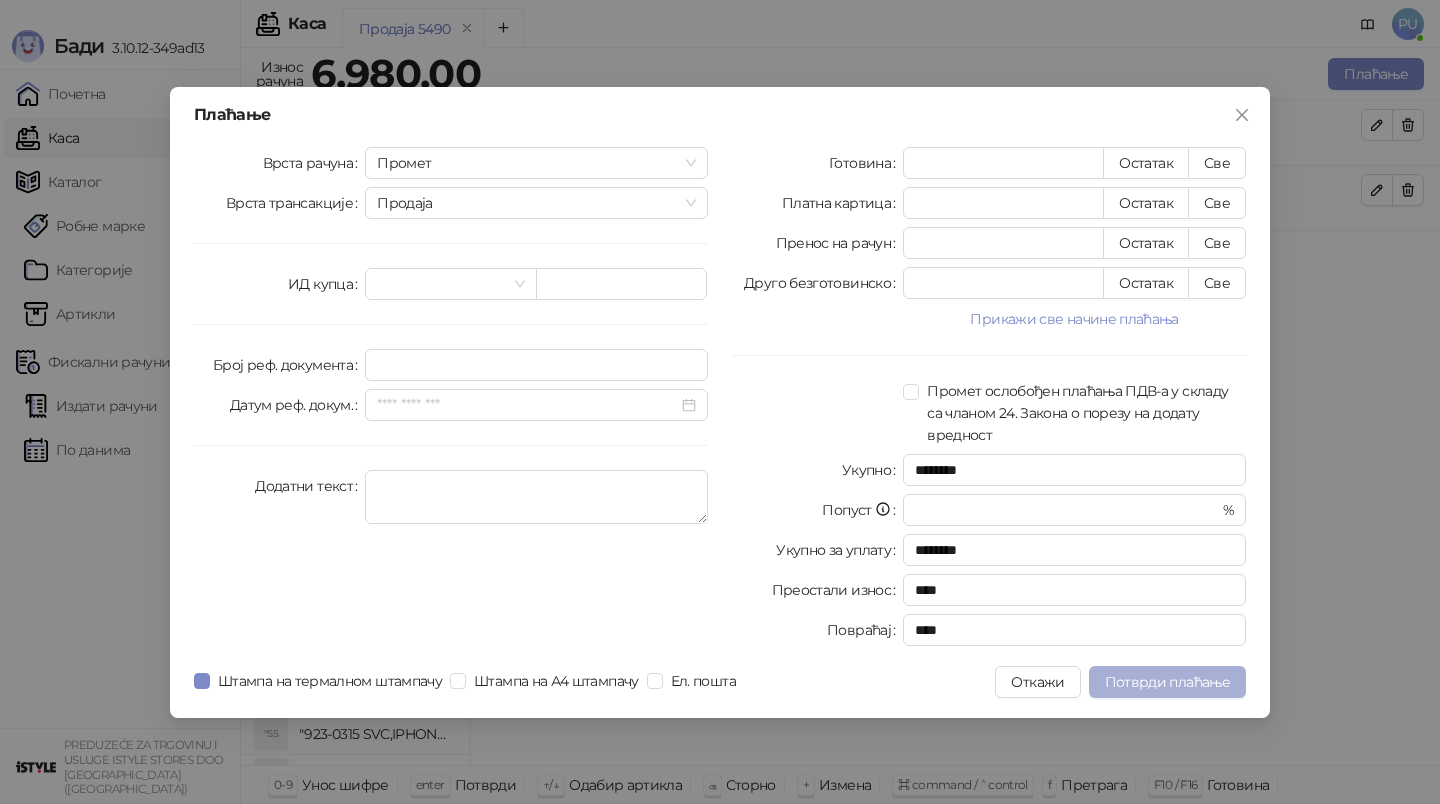 click on "Потврди плаћање" at bounding box center [1167, 682] 